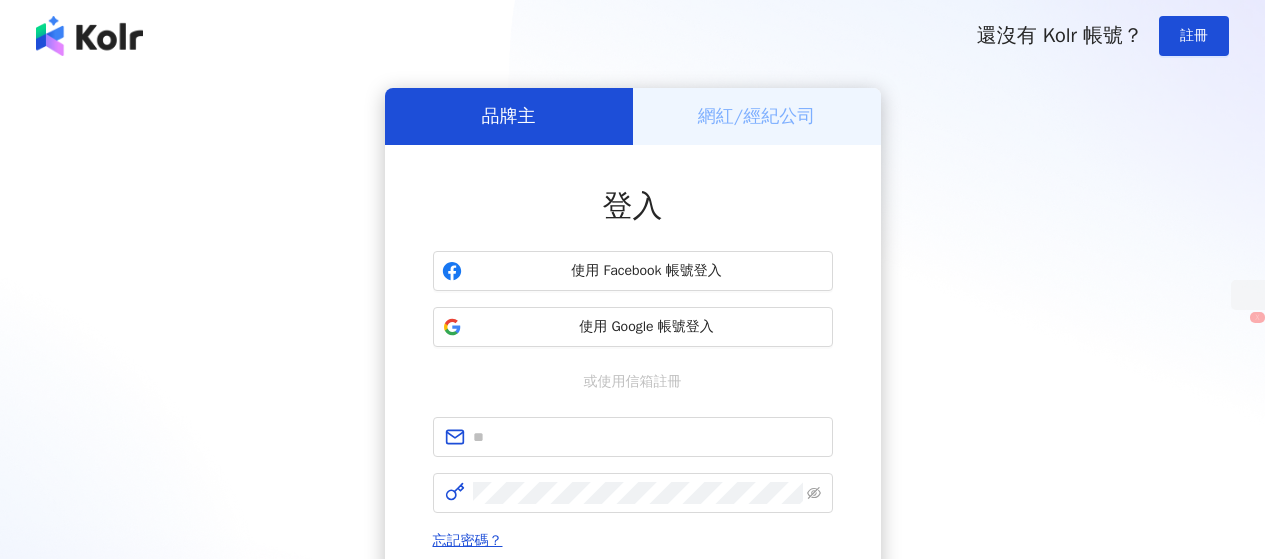scroll, scrollTop: 0, scrollLeft: 0, axis: both 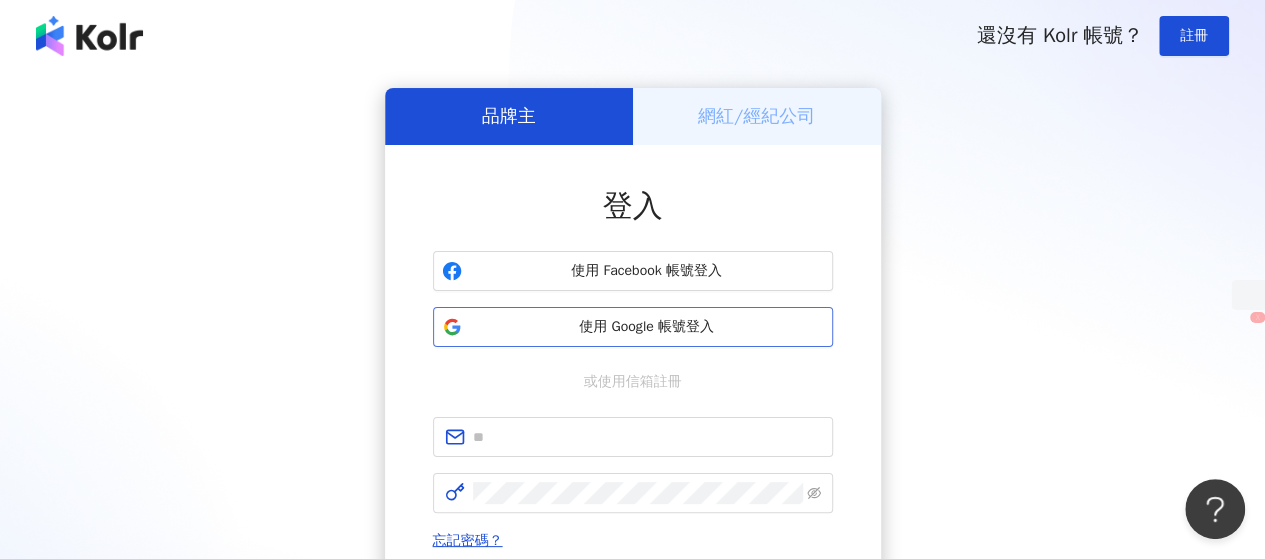 click on "使用 Google 帳號登入" at bounding box center [647, 327] 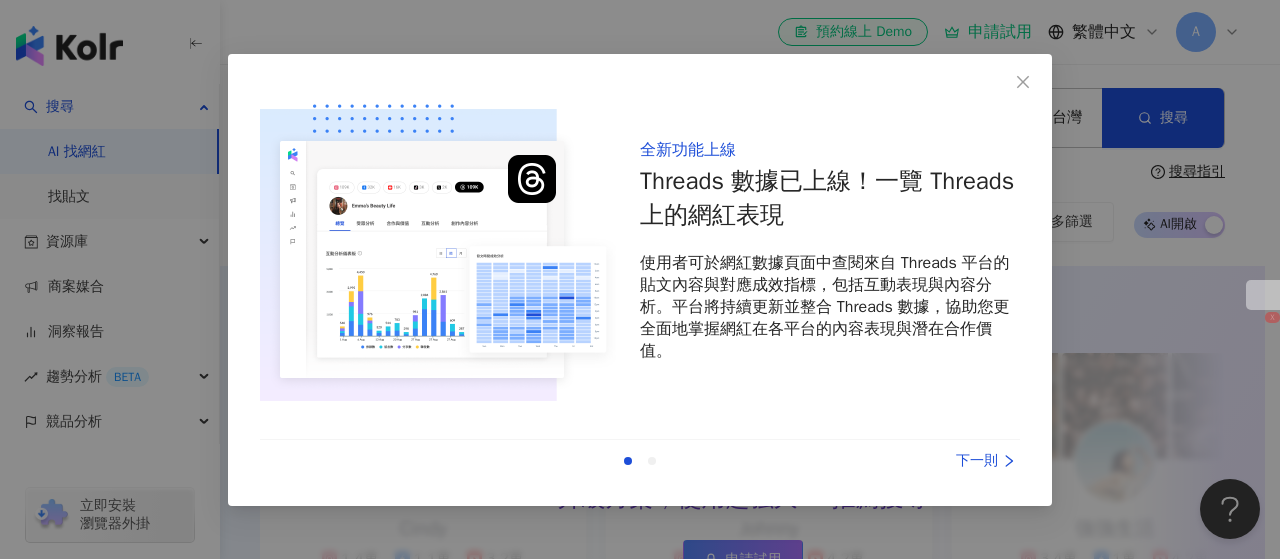 click on "全新功能上線 Threads 數據已上線！一覽 Threads 上的網紅表現 使用者可於網紅數據頁面中查閱來自 Threads 平台的貼文內容與對應成效指標，包括互動表現與內容分析。平台將持續更新並整合 Threads 數據，協助您更全面地掌握網紅在各平台的內容表現與潛在合作價值。 上一則 下一則" at bounding box center [640, 280] 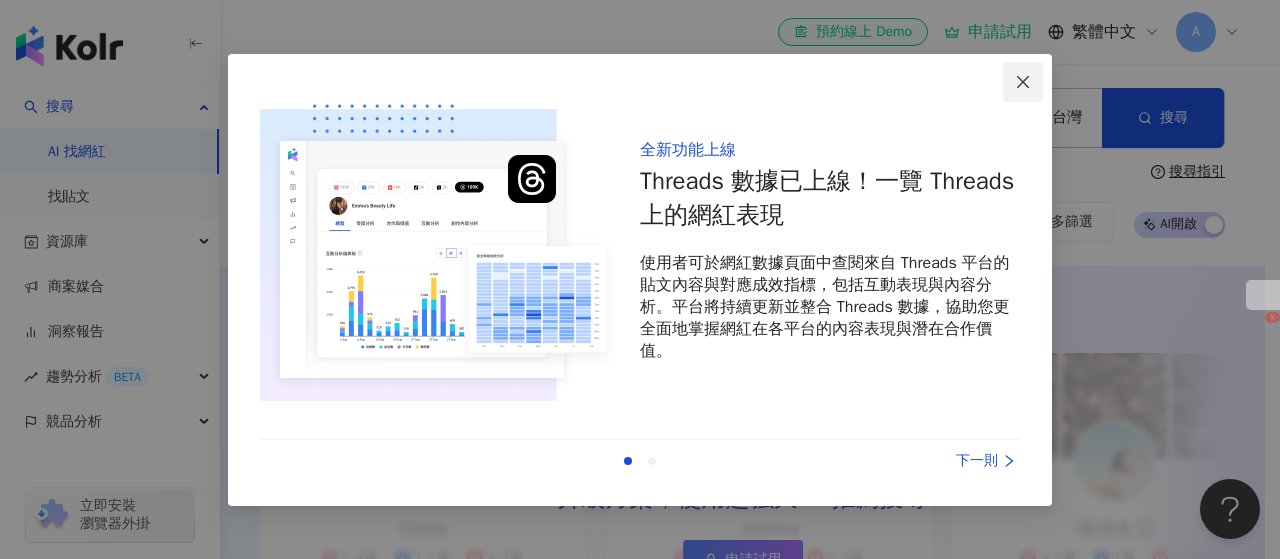 click 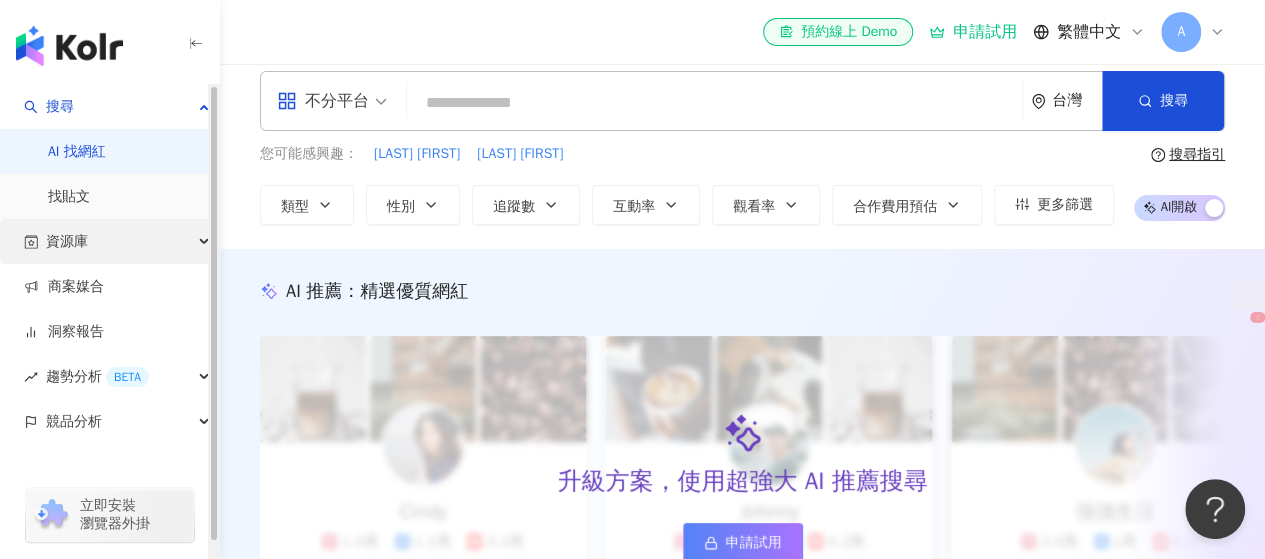 scroll, scrollTop: 0, scrollLeft: 0, axis: both 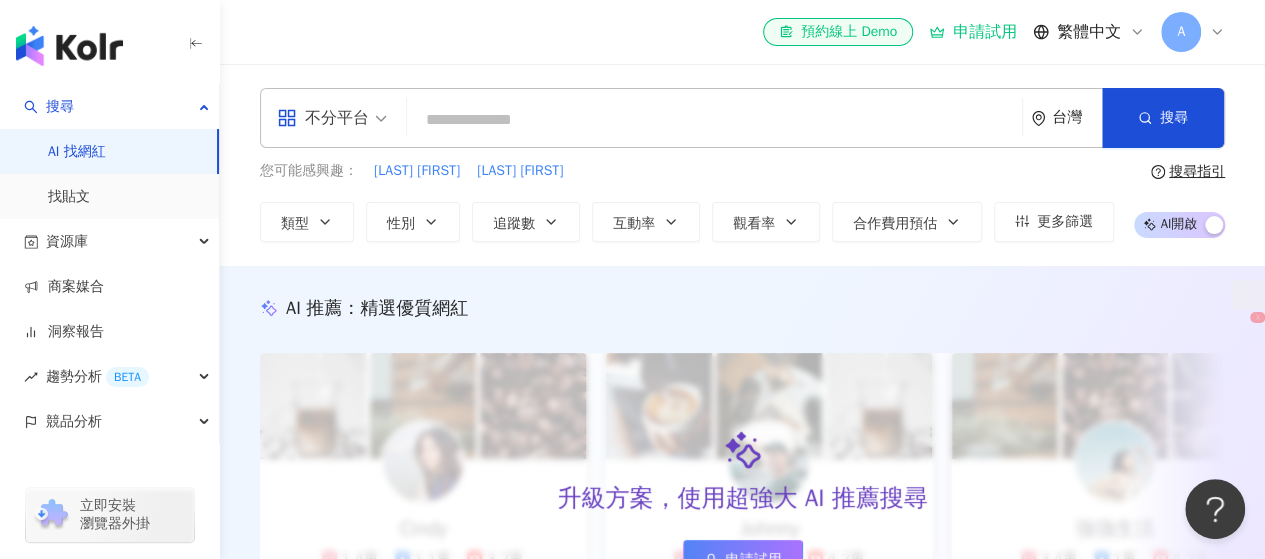 click at bounding box center (714, 120) 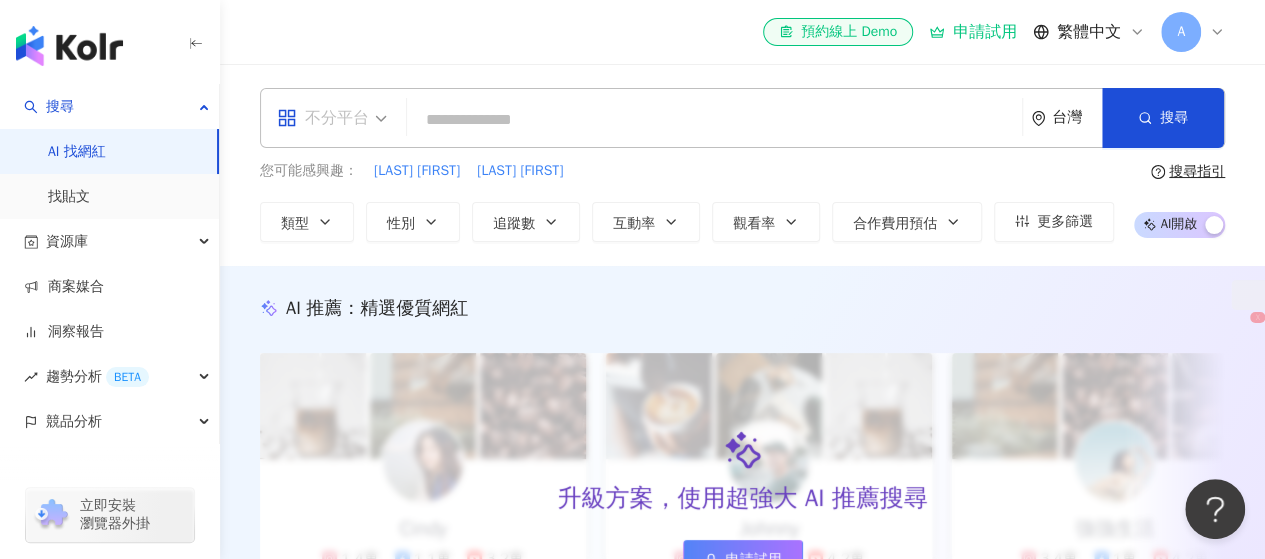 click on "不分平台" at bounding box center (332, 118) 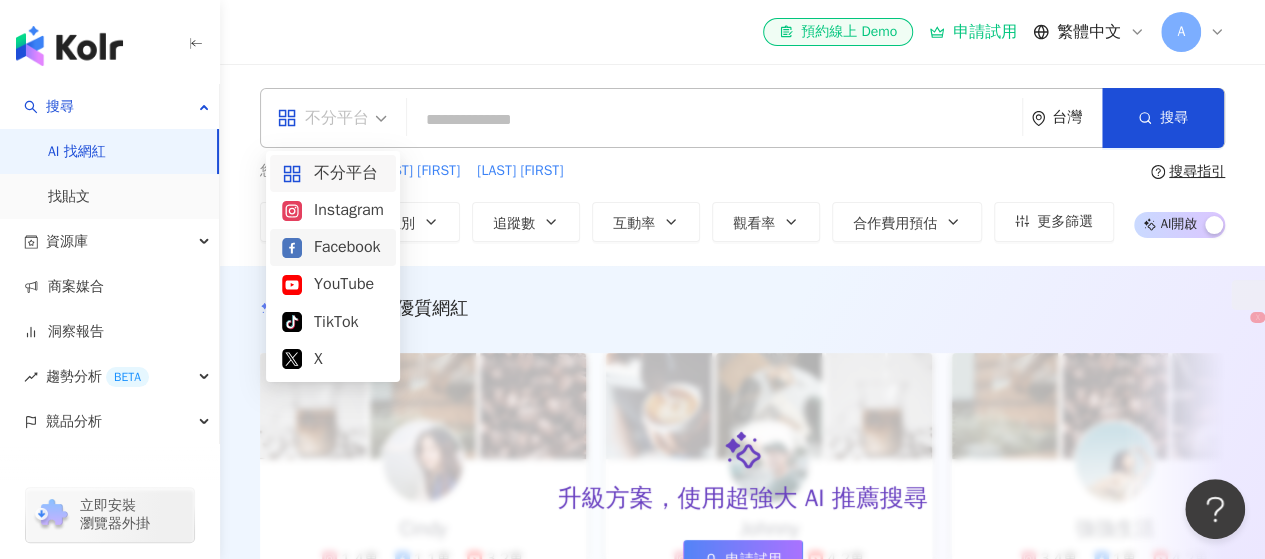 click on "Facebook" at bounding box center [333, 247] 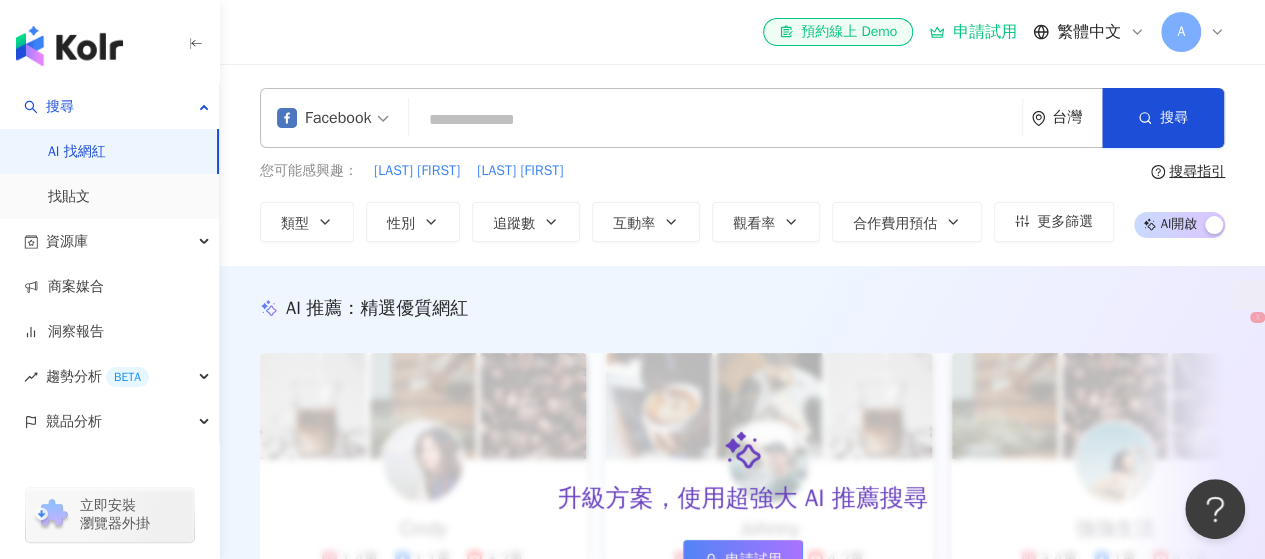 click at bounding box center (715, 120) 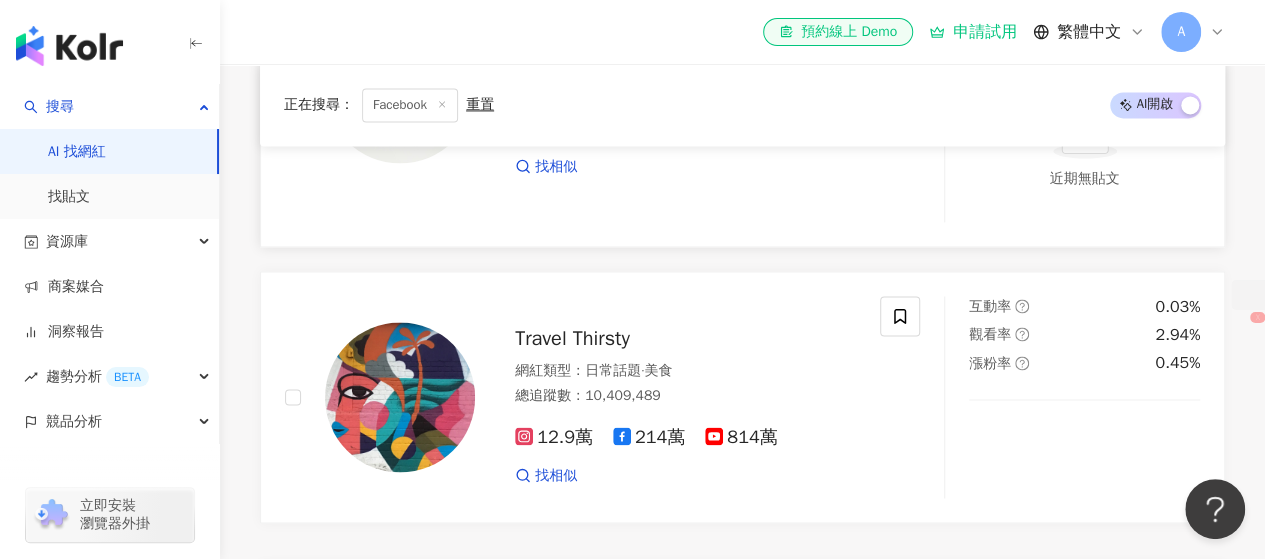 scroll, scrollTop: 1200, scrollLeft: 0, axis: vertical 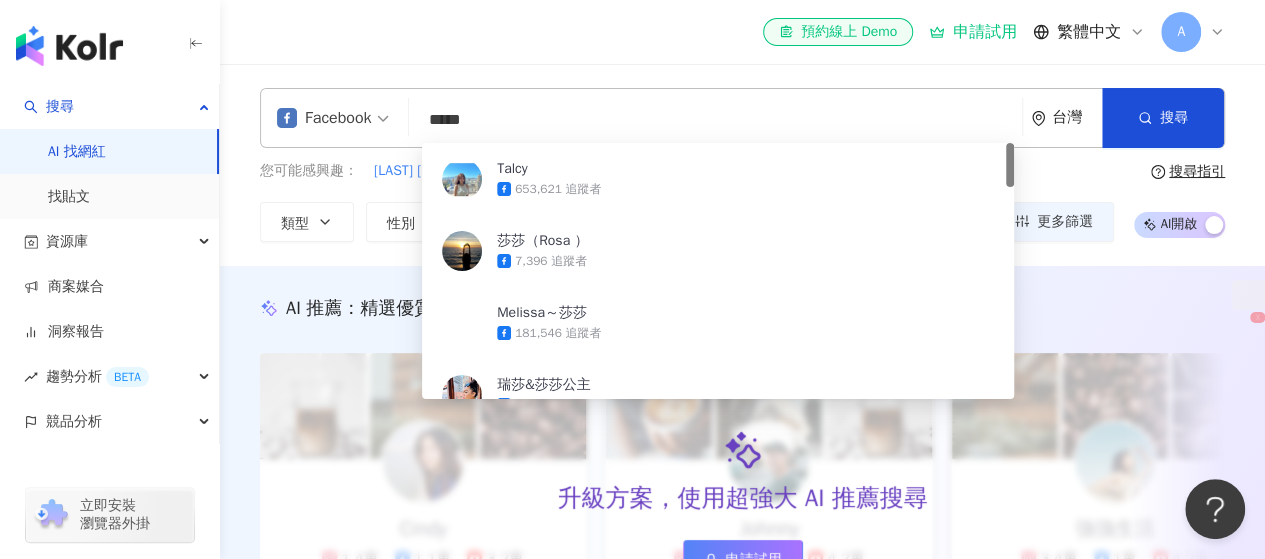 type on "****" 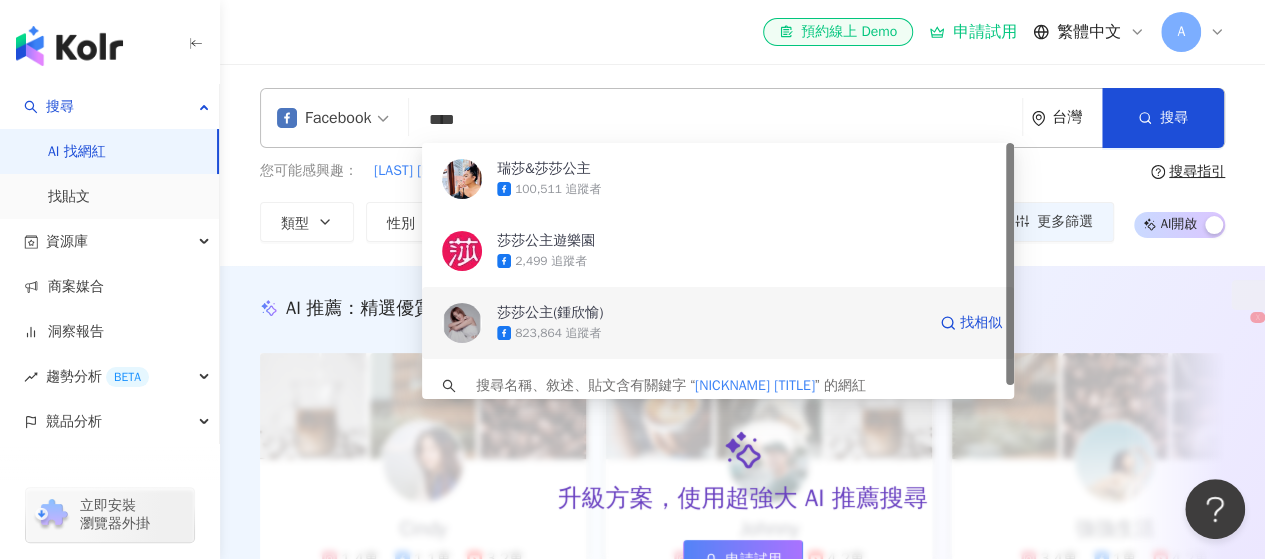click on "823,864   追蹤者" at bounding box center [558, 333] 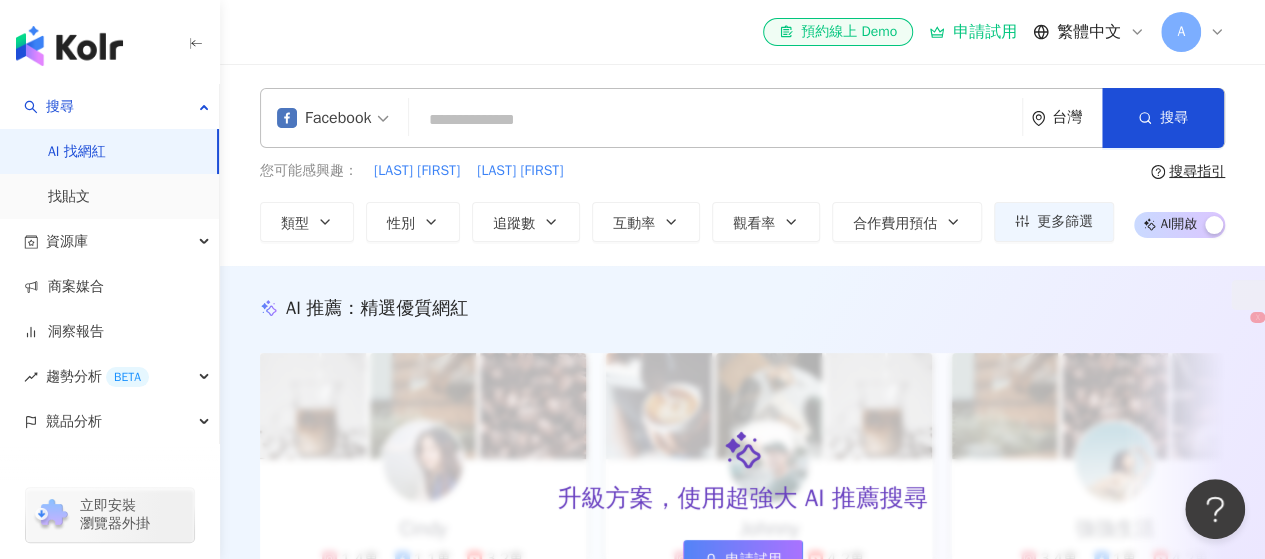 click at bounding box center [715, 120] 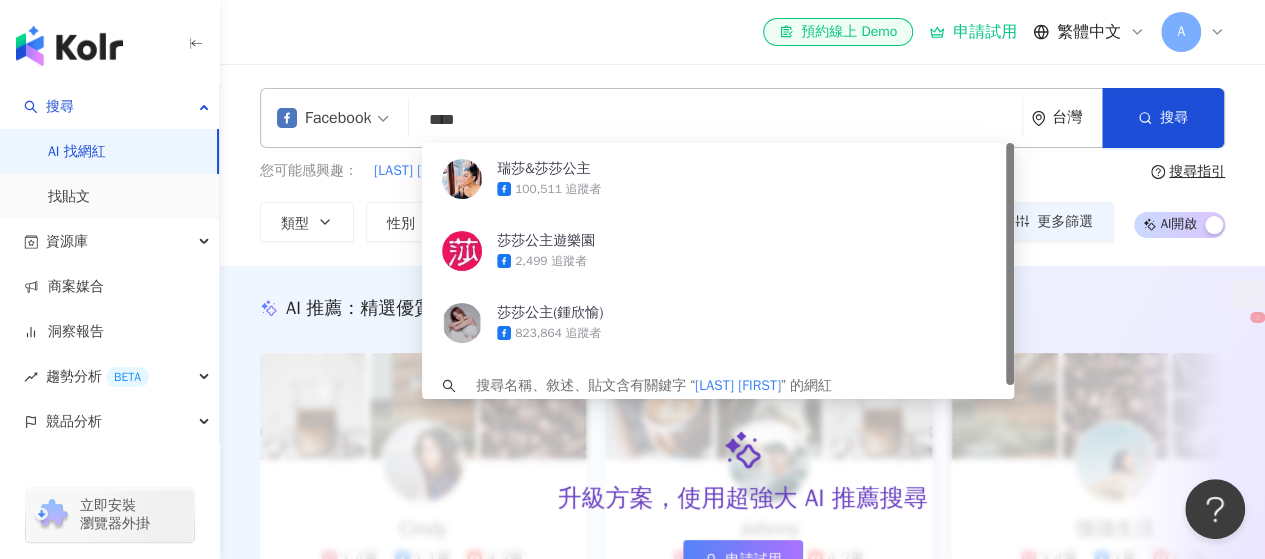 type on "***" 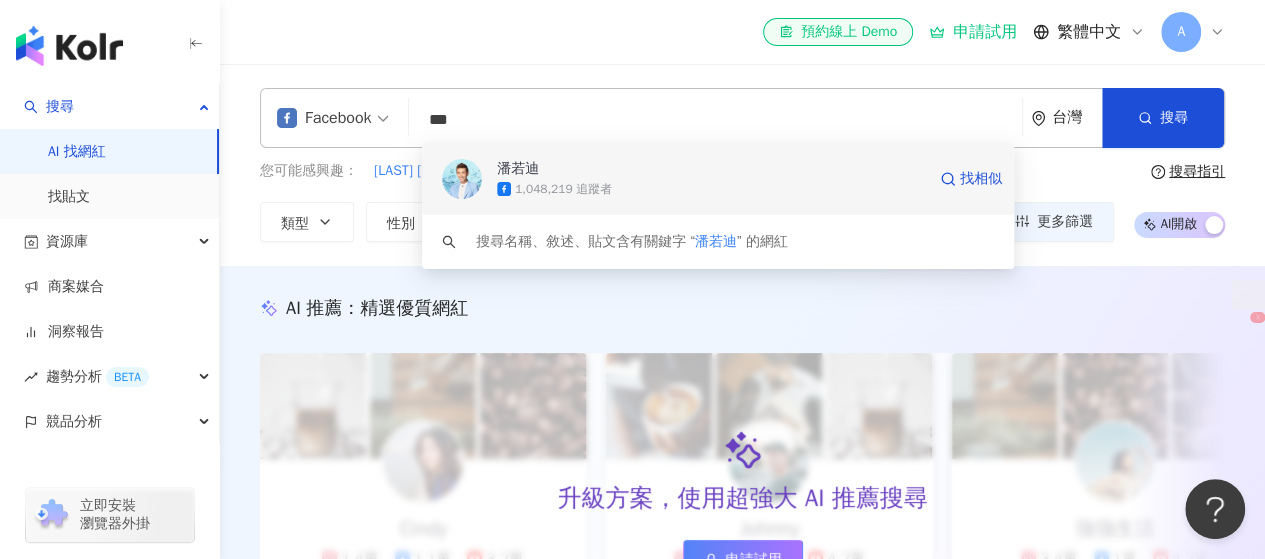 click on "1,048,219   追蹤者" at bounding box center (563, 189) 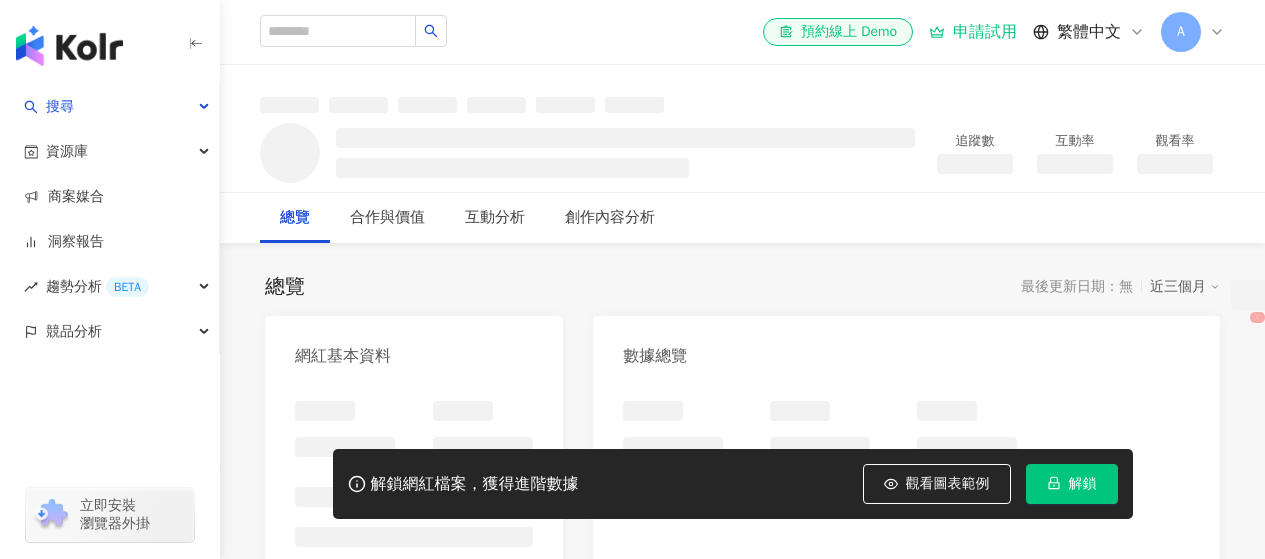 scroll, scrollTop: 0, scrollLeft: 0, axis: both 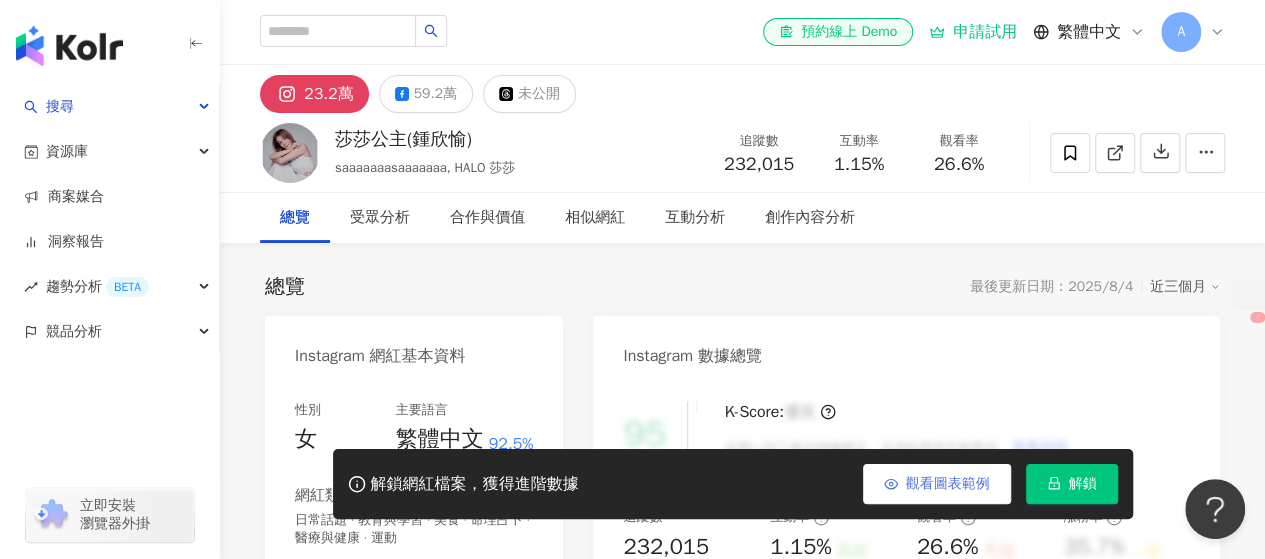 click on "觀看圖表範例" at bounding box center (948, 484) 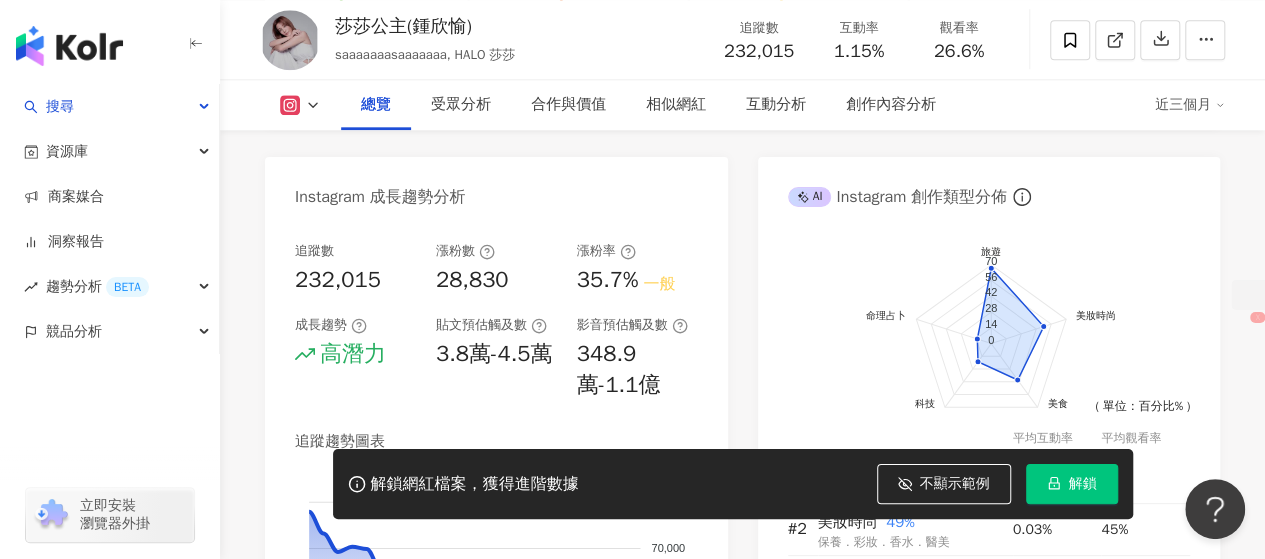scroll, scrollTop: 500, scrollLeft: 0, axis: vertical 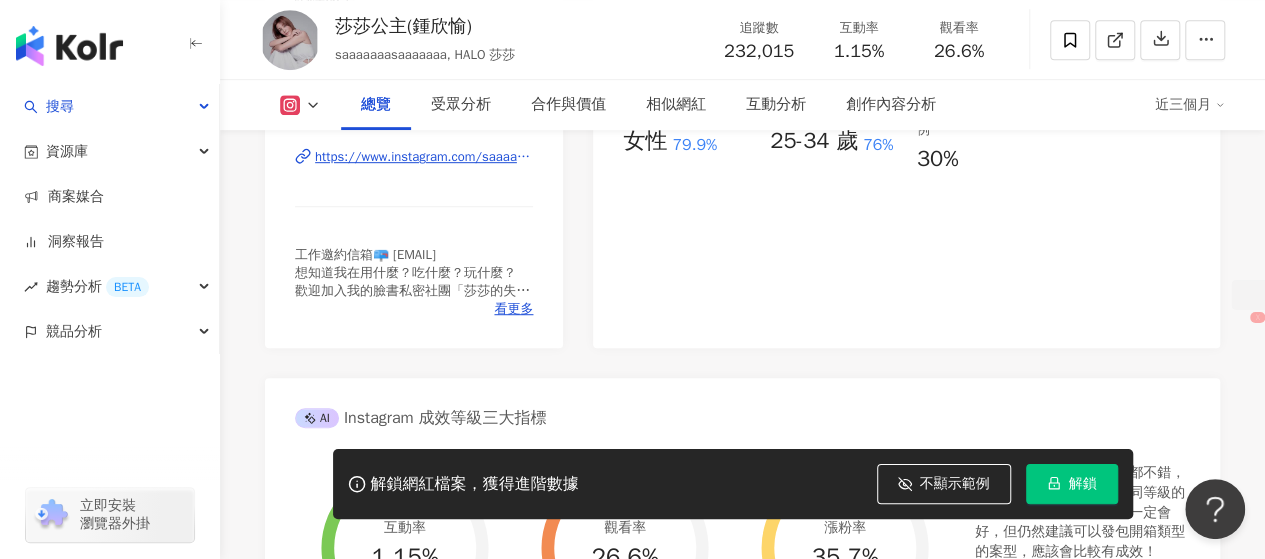 click at bounding box center [300, 105] 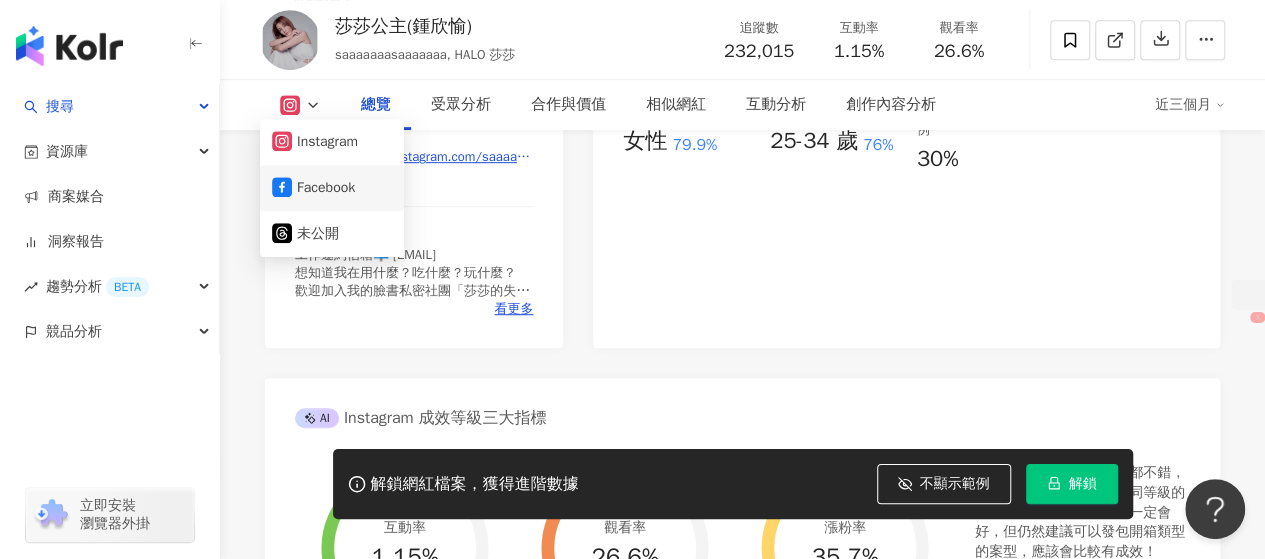 click on "Facebook" at bounding box center (332, 188) 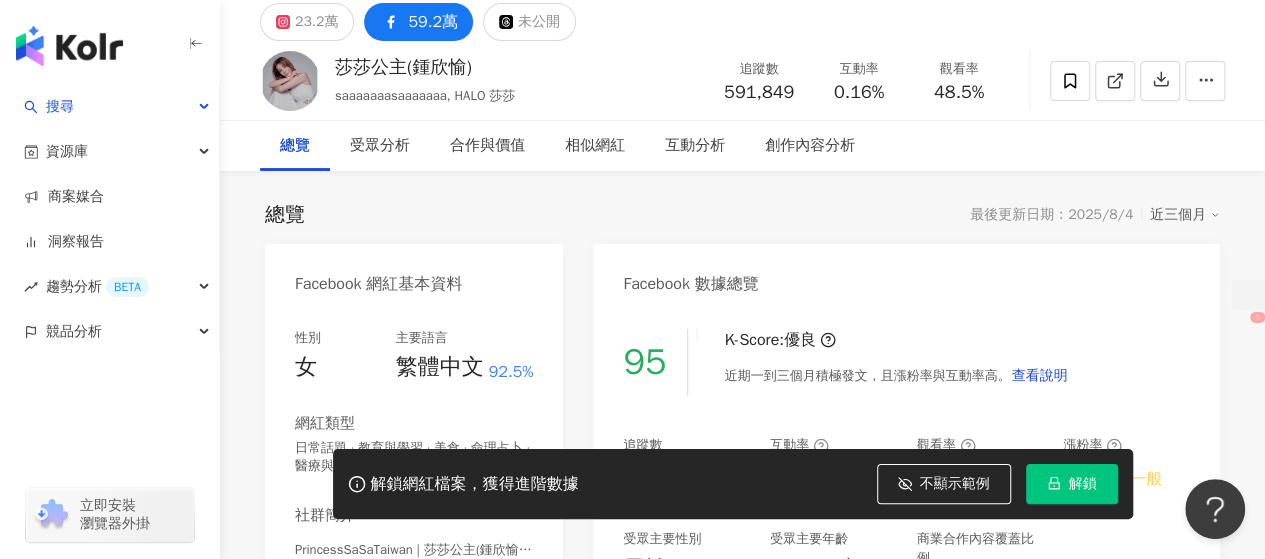 scroll, scrollTop: 0, scrollLeft: 0, axis: both 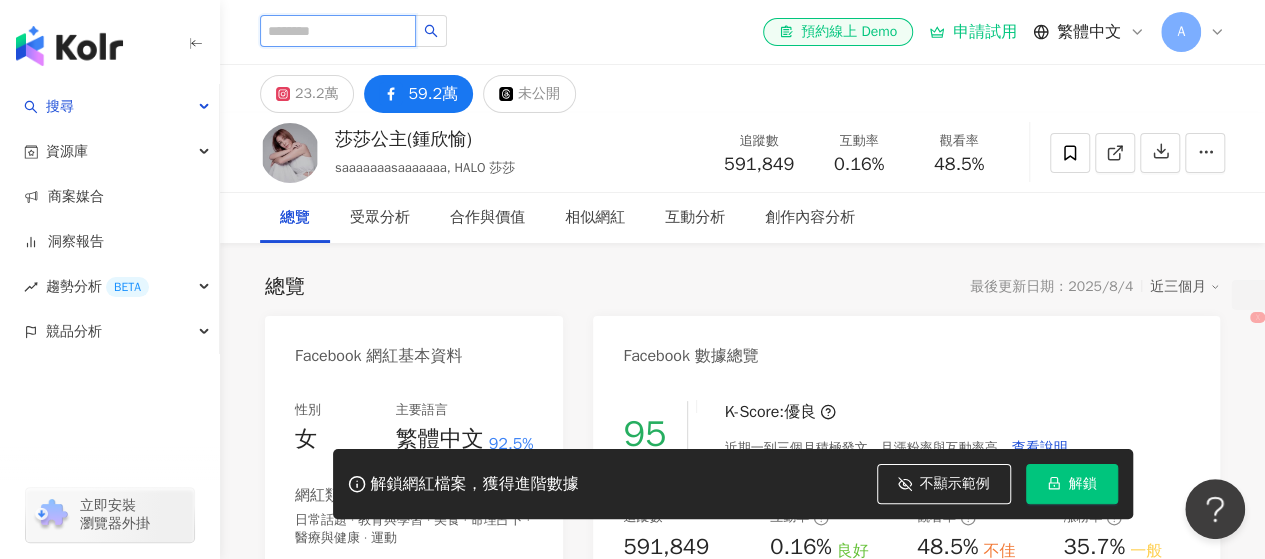 click at bounding box center [338, 31] 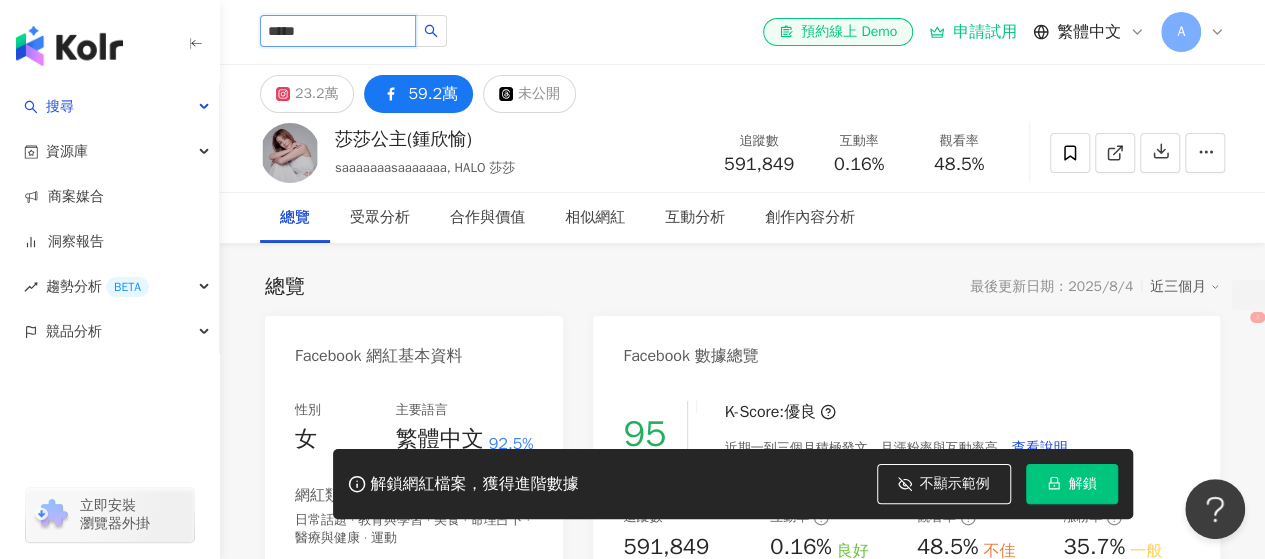 type on "***" 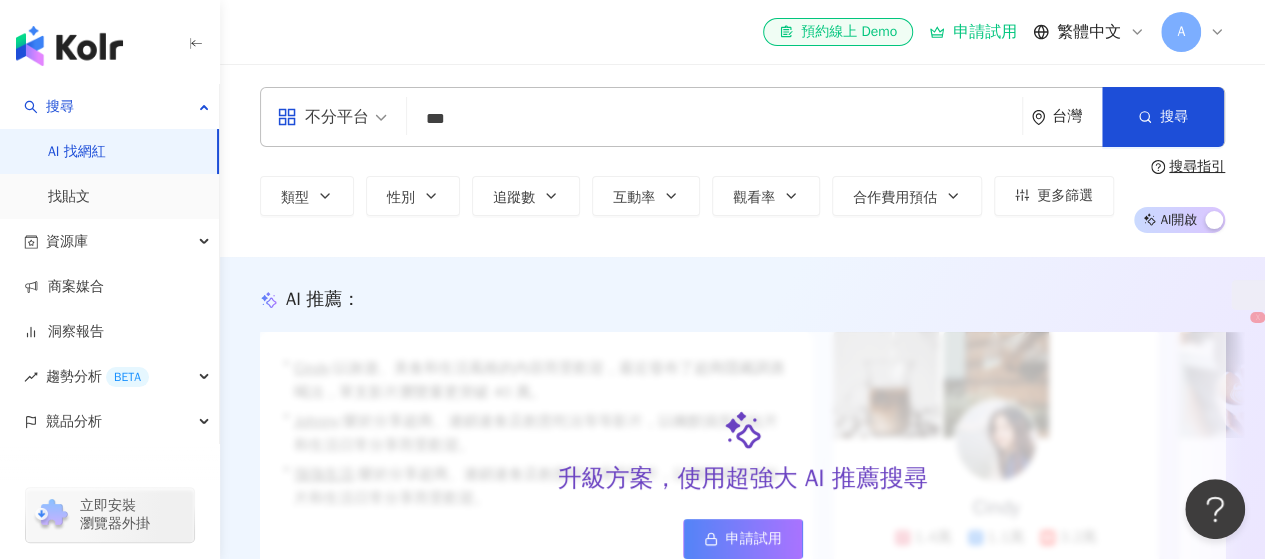 scroll, scrollTop: 0, scrollLeft: 0, axis: both 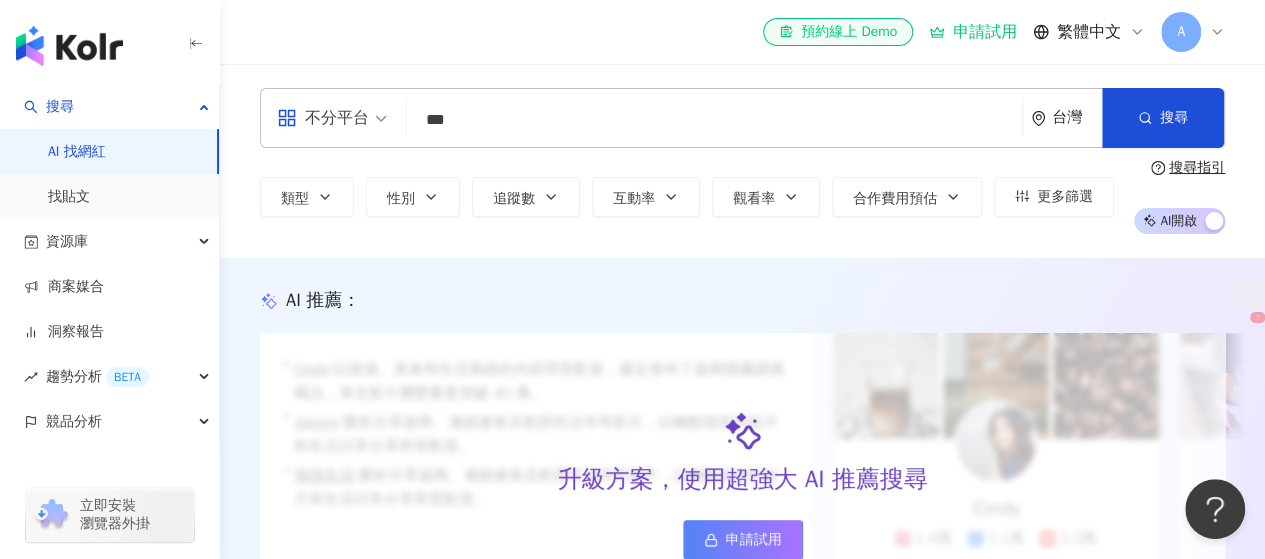 click on "***" at bounding box center [714, 120] 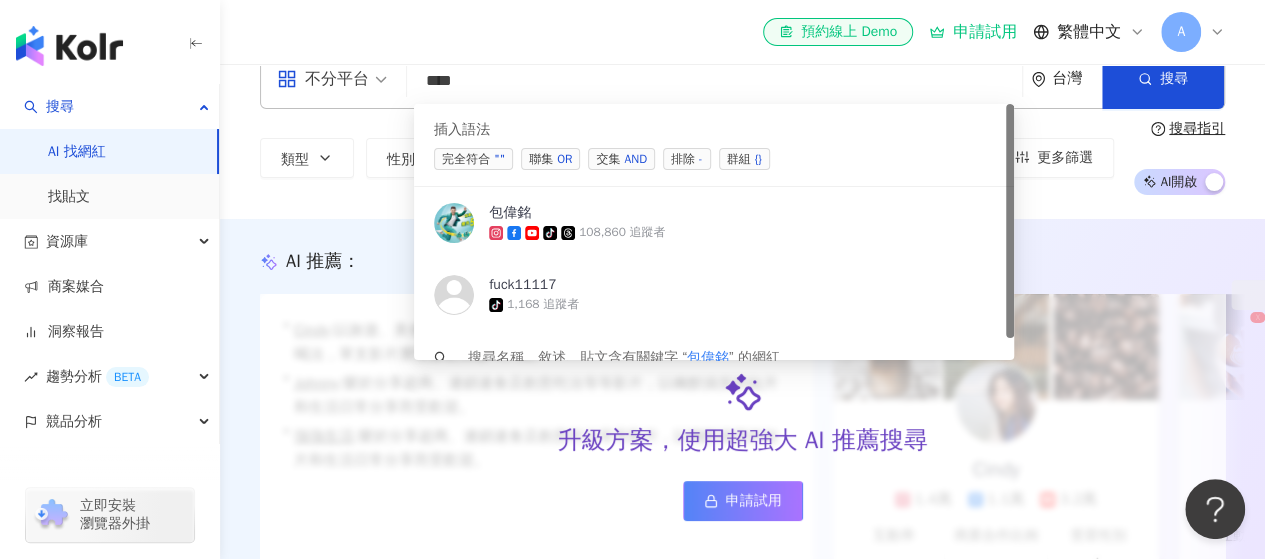 scroll, scrollTop: 0, scrollLeft: 0, axis: both 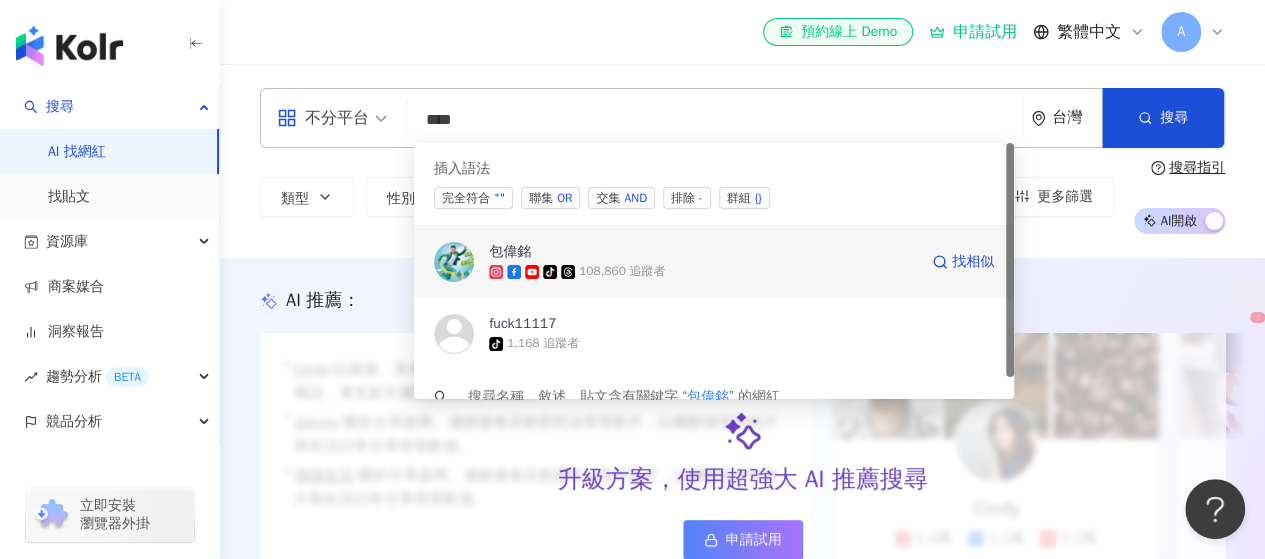 click on "108,860   追蹤者" at bounding box center [622, 271] 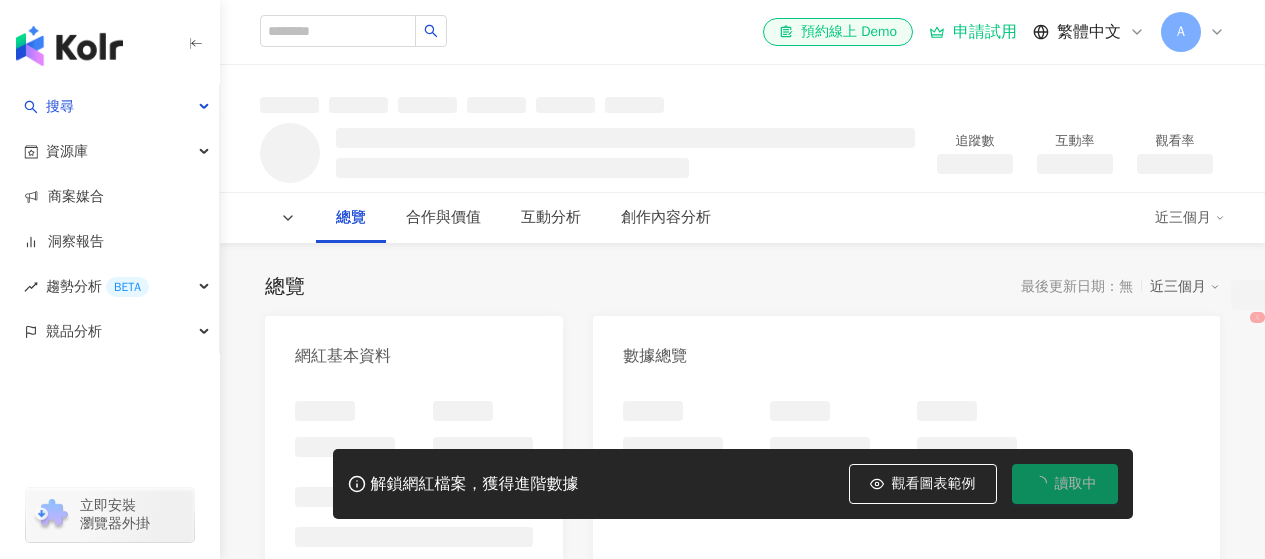 scroll, scrollTop: 0, scrollLeft: 0, axis: both 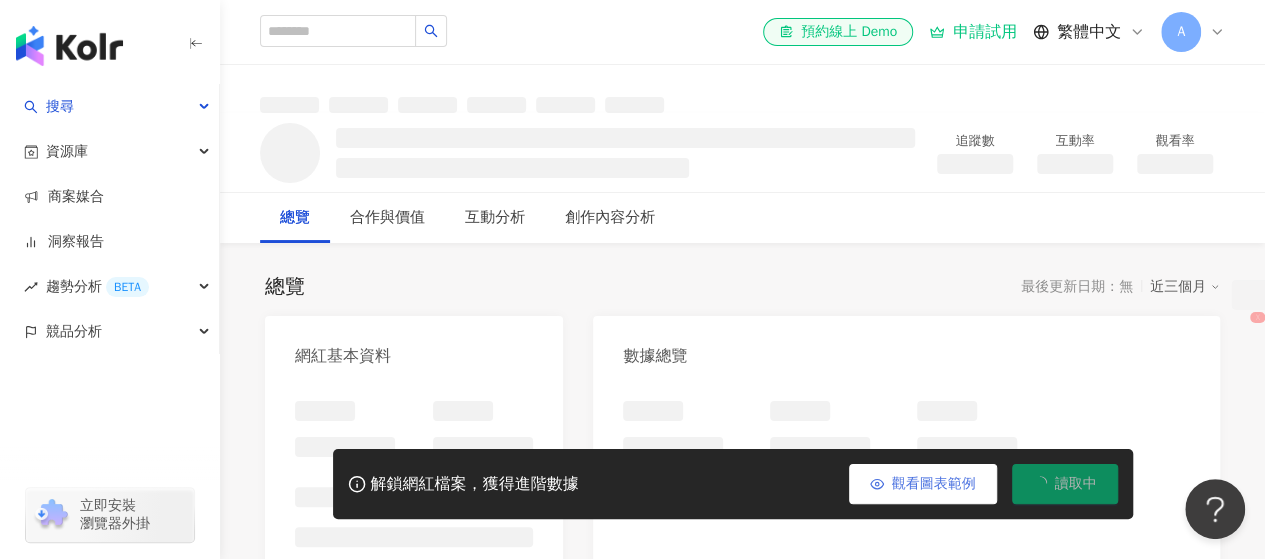 click on "觀看圖表範例" at bounding box center (923, 484) 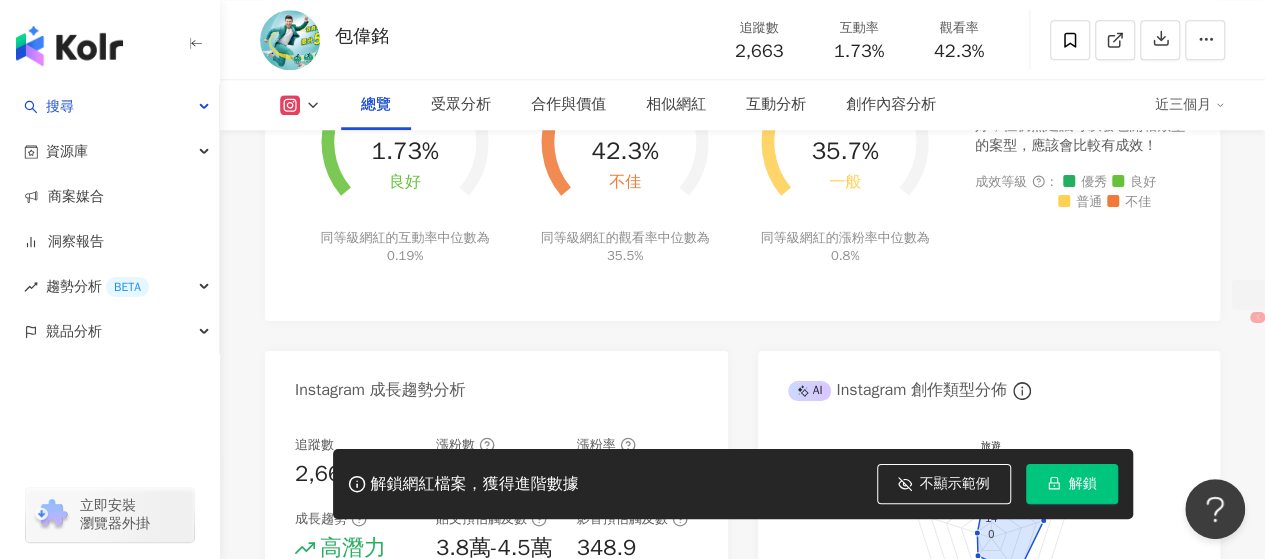 scroll, scrollTop: 900, scrollLeft: 0, axis: vertical 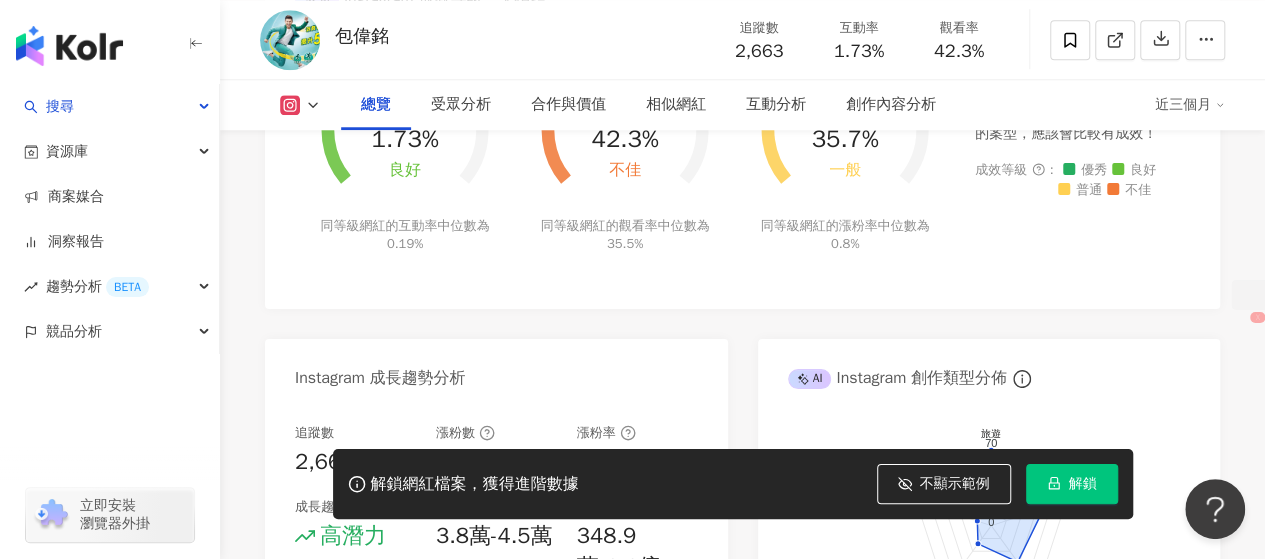 click 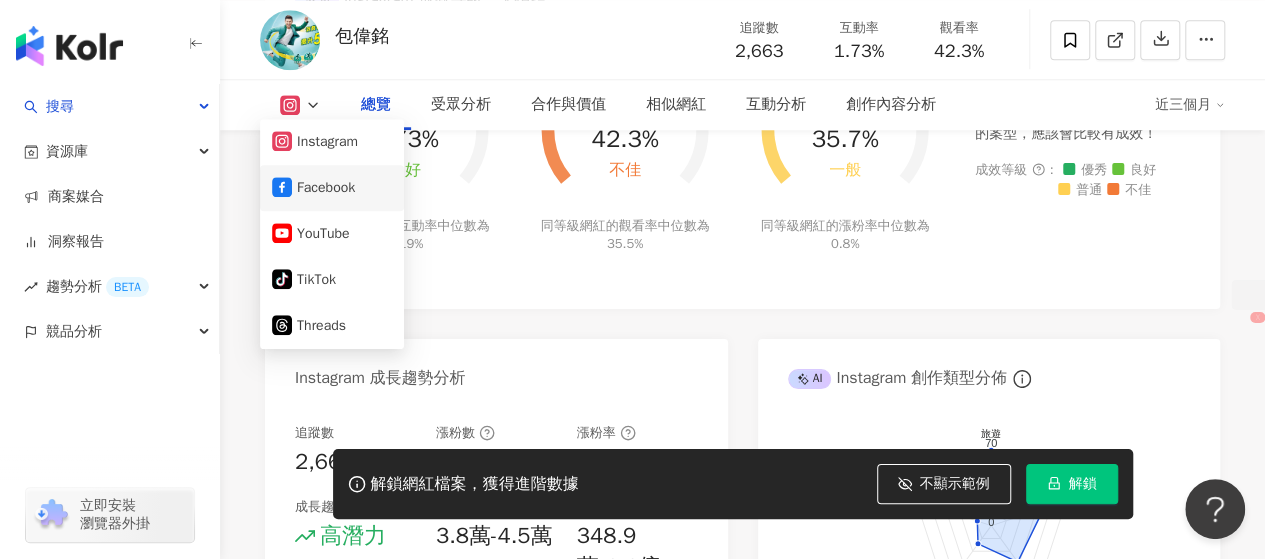 click on "Facebook" at bounding box center (332, 188) 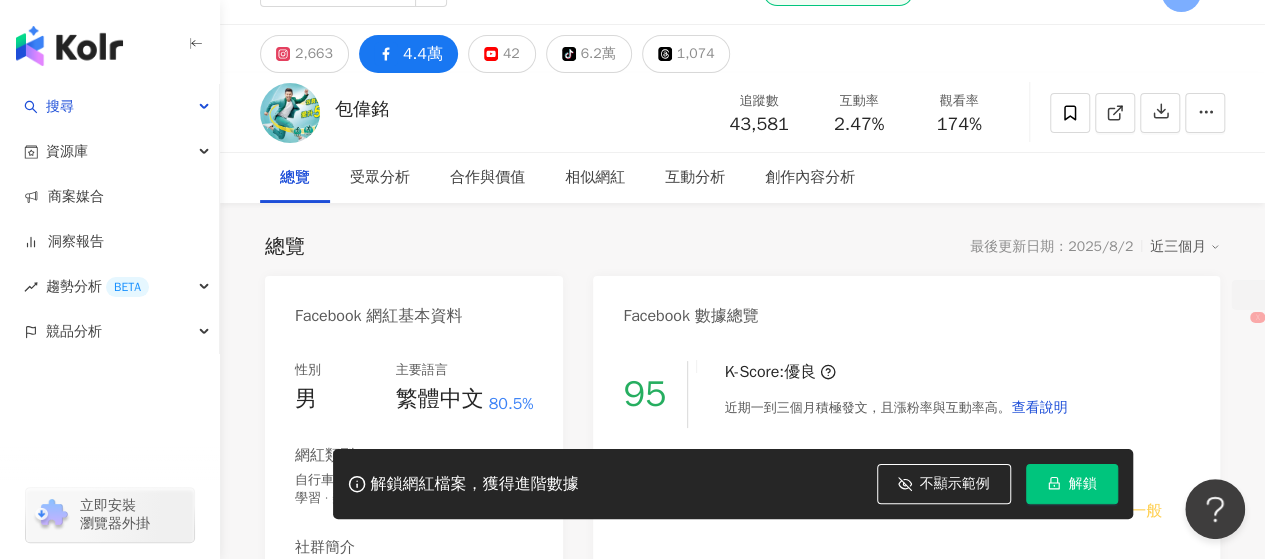 scroll, scrollTop: 18, scrollLeft: 0, axis: vertical 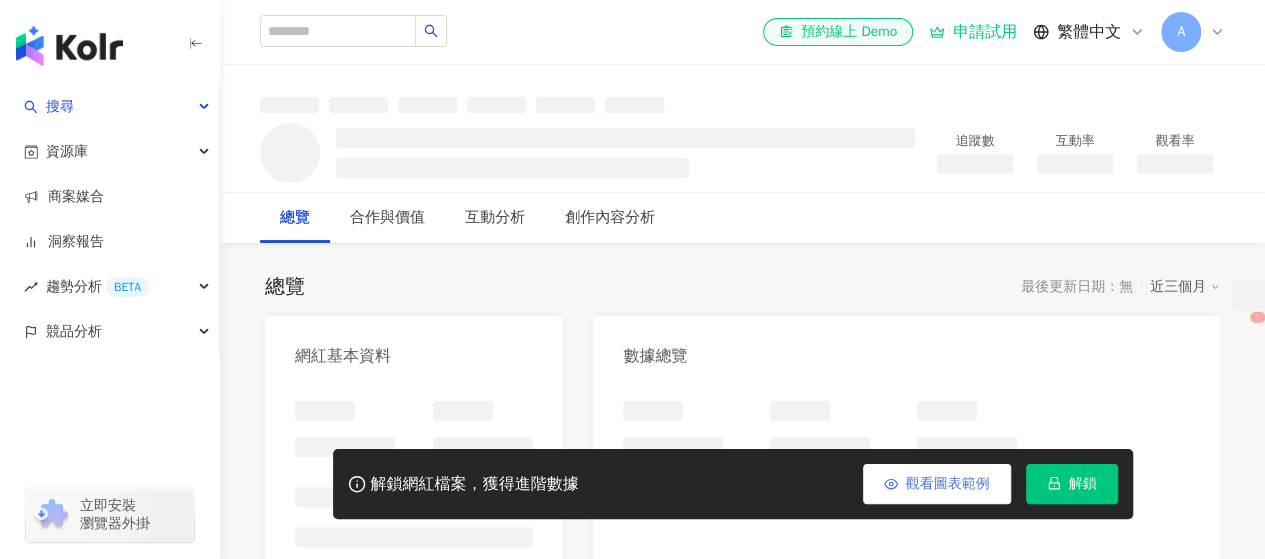 click on "觀看圖表範例" at bounding box center [937, 484] 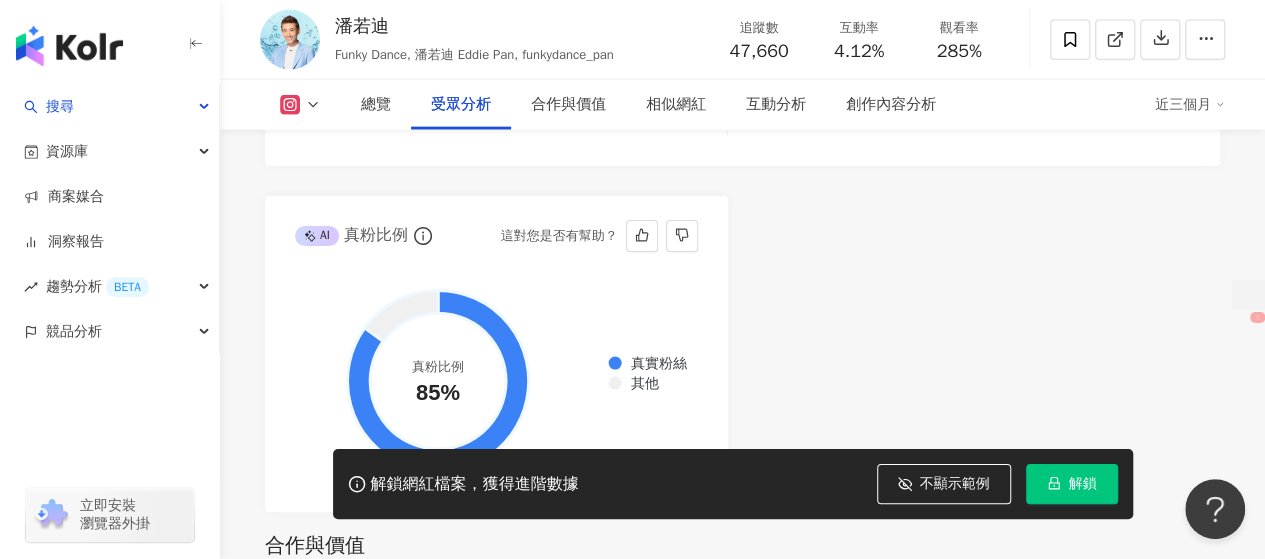 scroll, scrollTop: 2500, scrollLeft: 0, axis: vertical 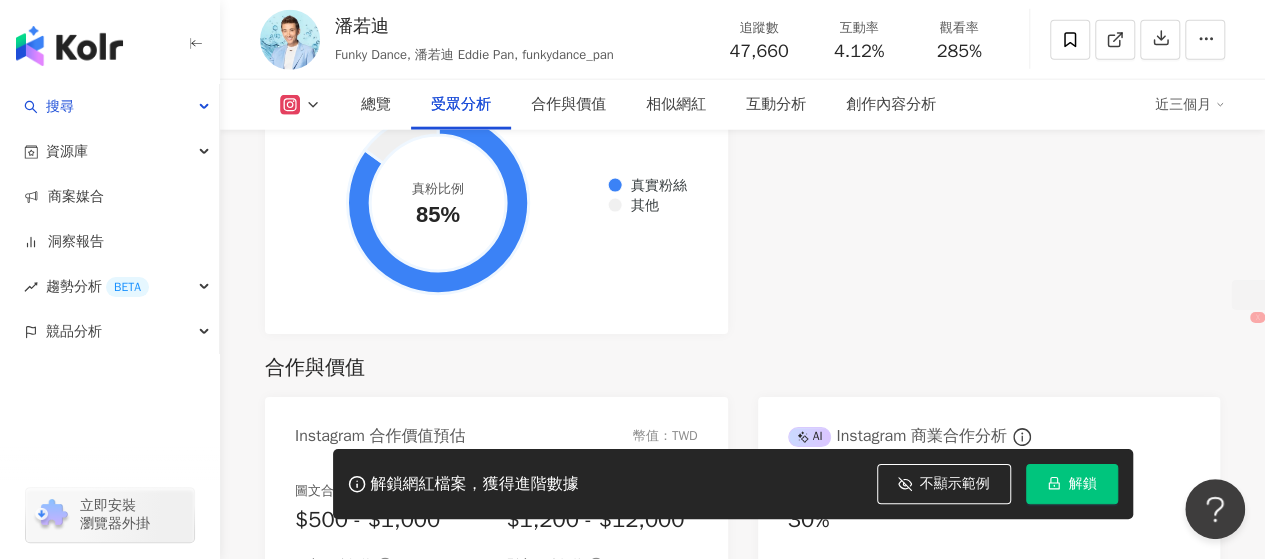 click 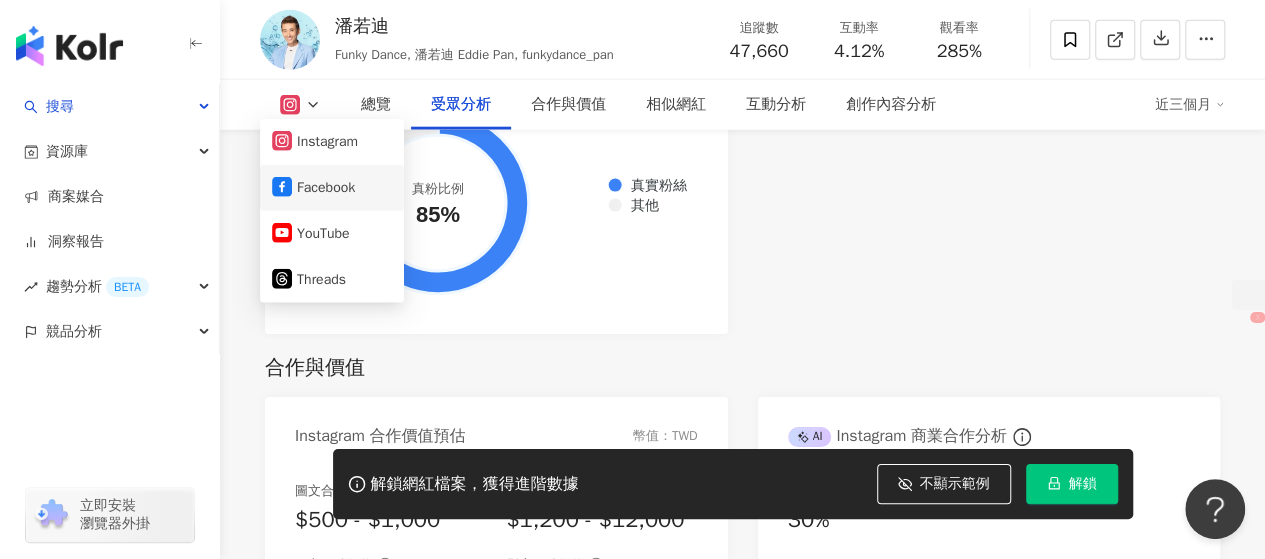 click on "Facebook" at bounding box center (332, 188) 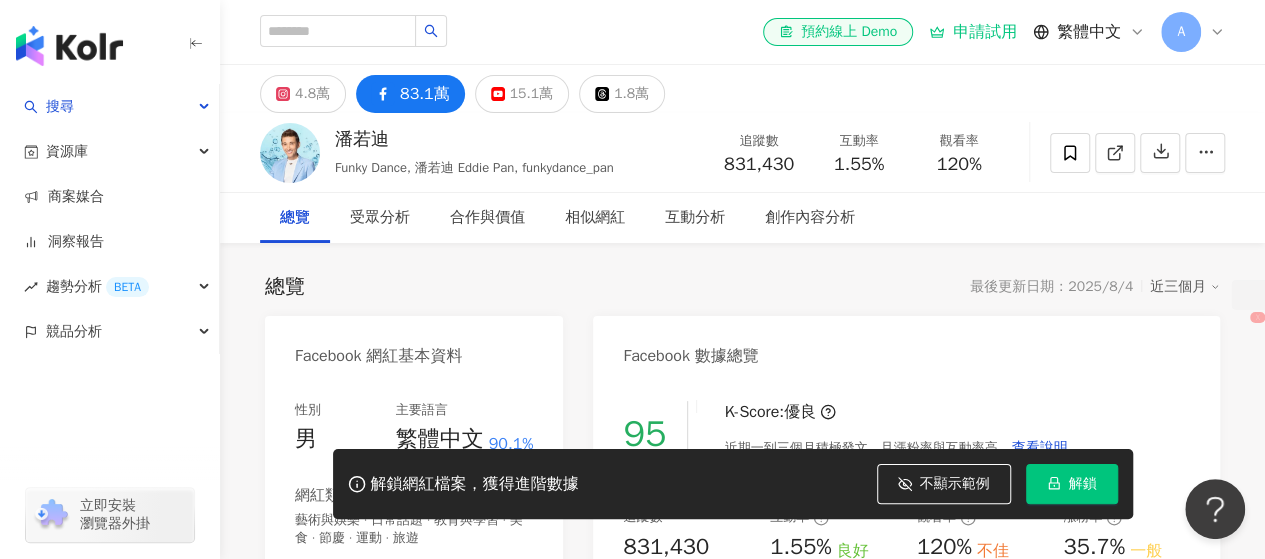 scroll, scrollTop: 300, scrollLeft: 0, axis: vertical 